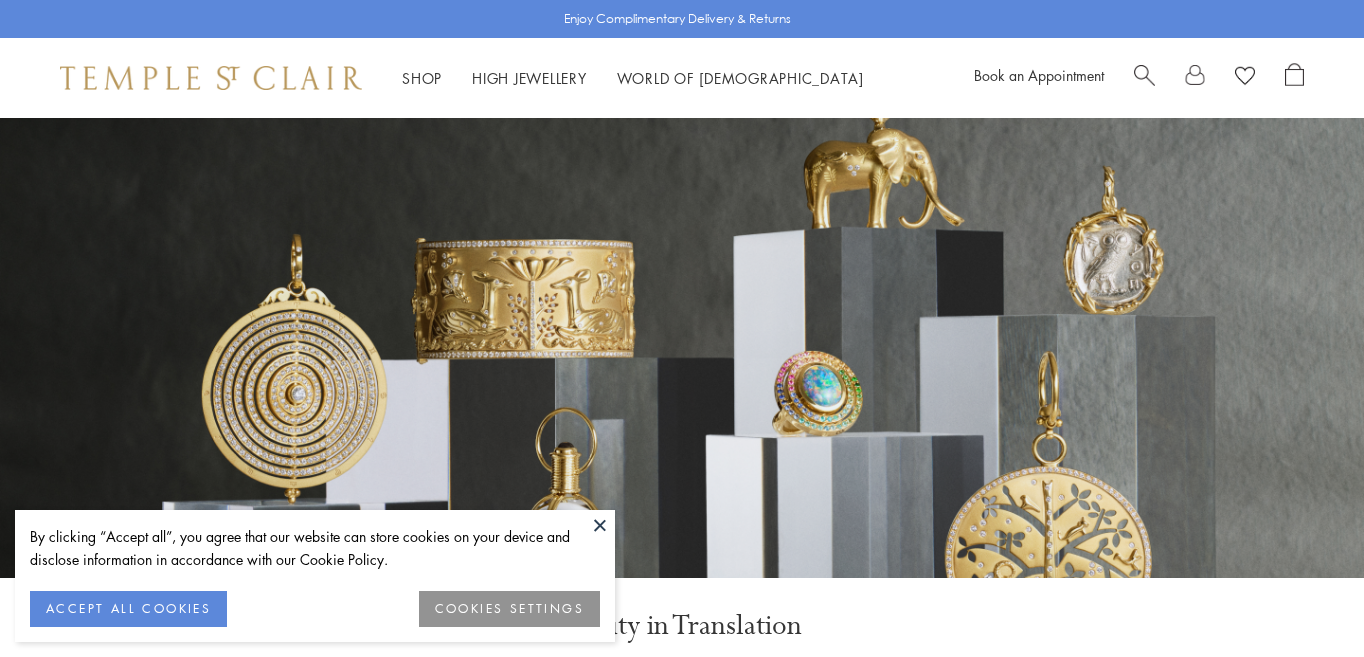 scroll, scrollTop: 0, scrollLeft: 0, axis: both 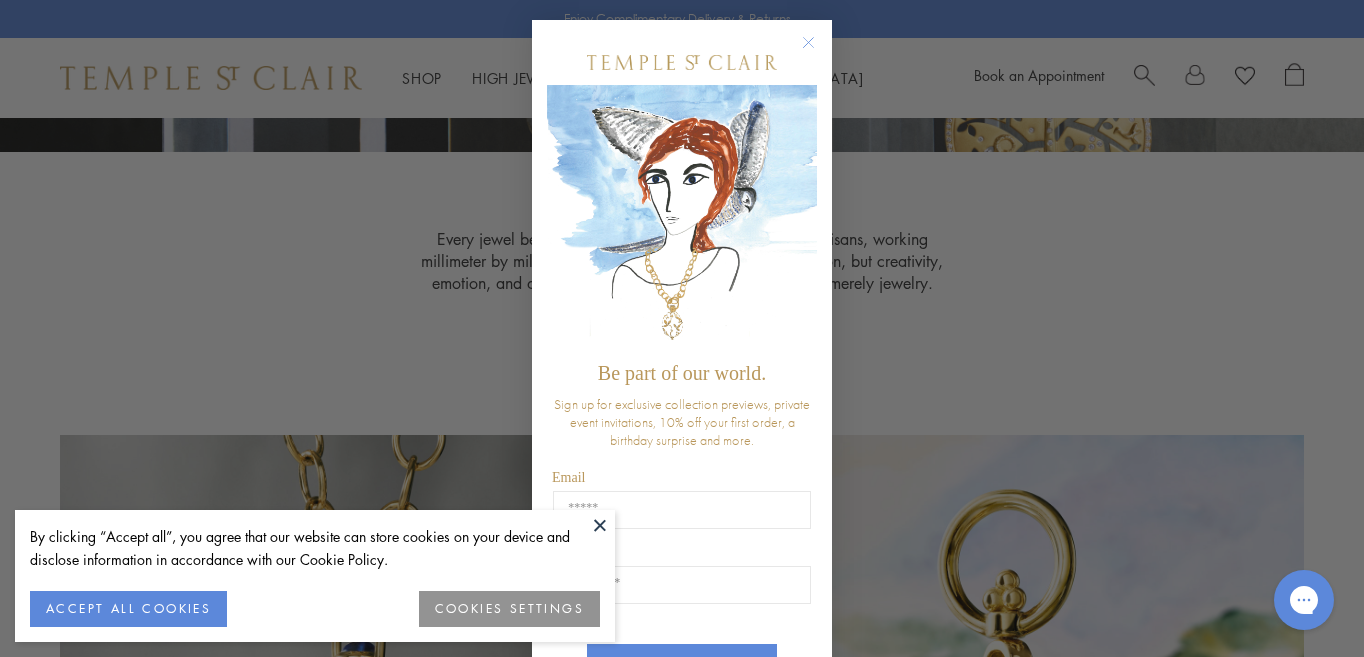 click on "COOKIES SETTINGS" at bounding box center [509, 609] 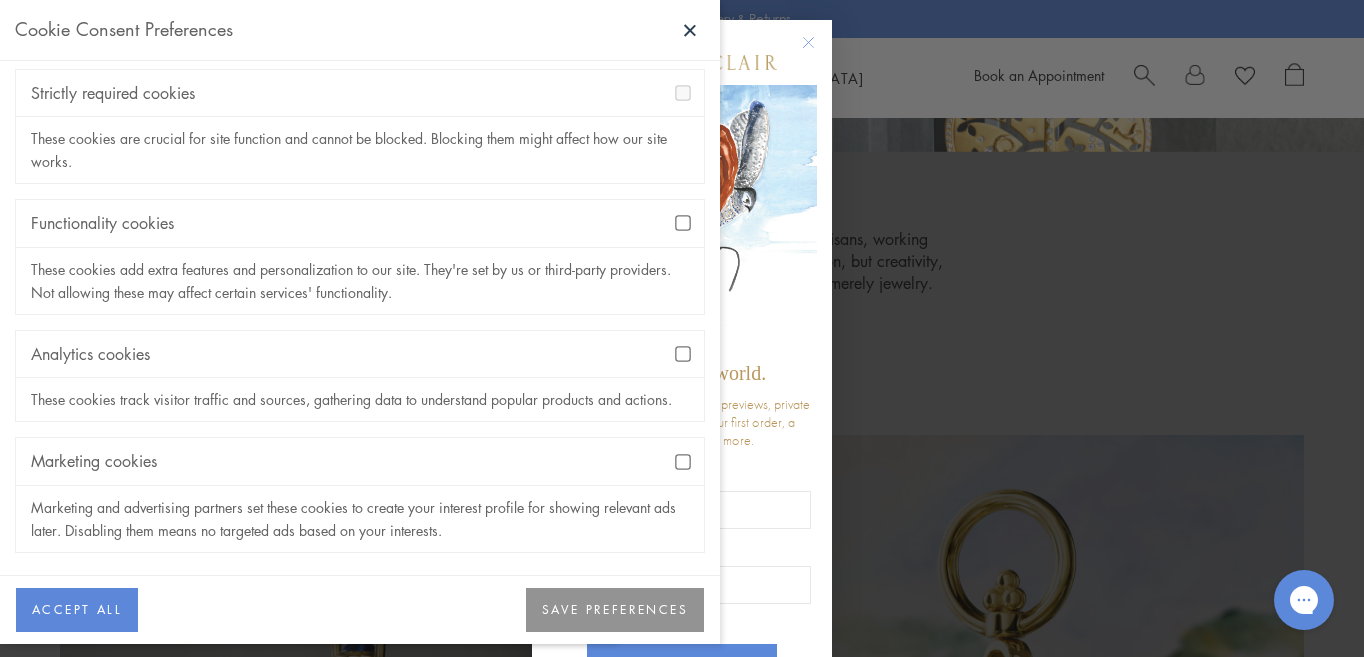 scroll, scrollTop: 122, scrollLeft: 0, axis: vertical 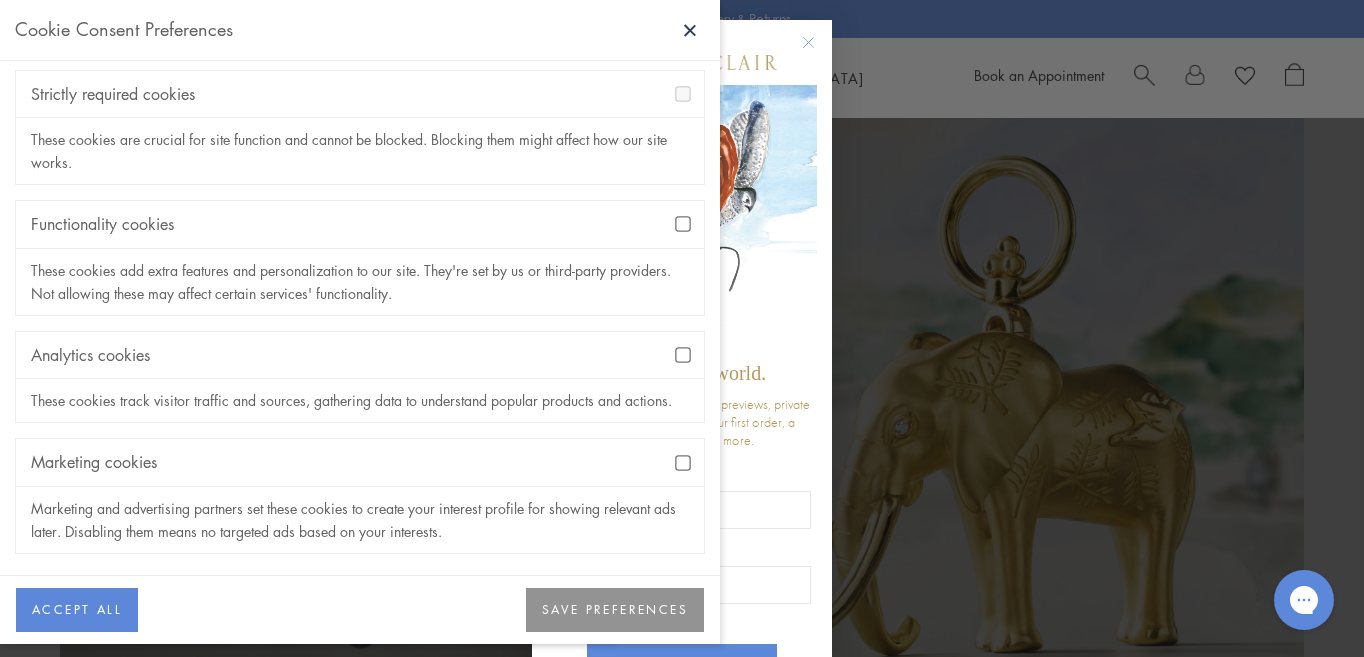 click on "ACCEPT ALL SAVE PREFERENCES" at bounding box center [360, 610] 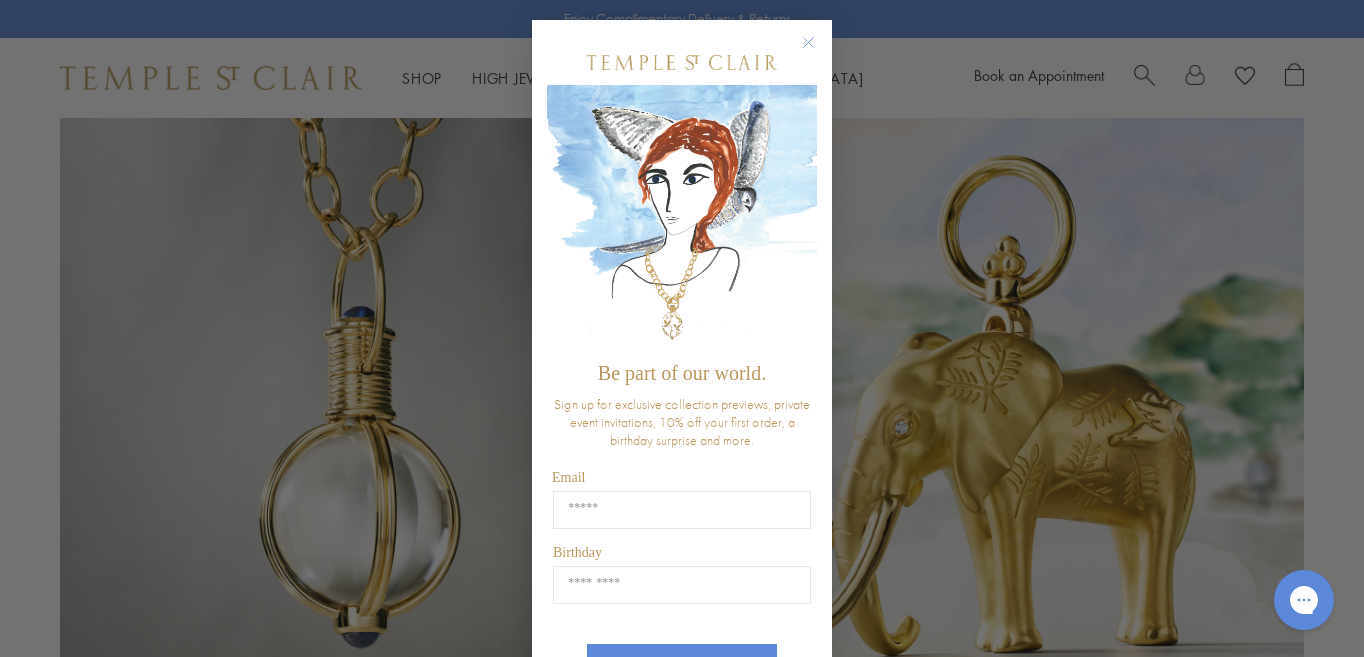click 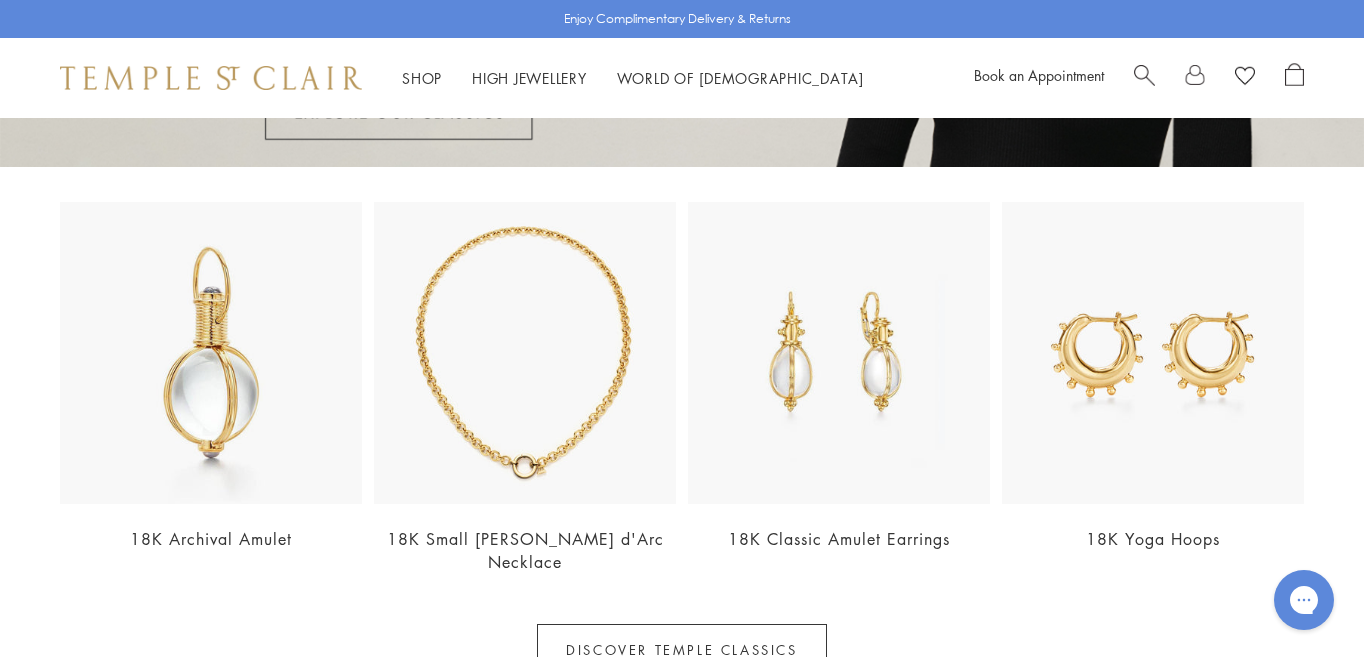 scroll, scrollTop: 2560, scrollLeft: 0, axis: vertical 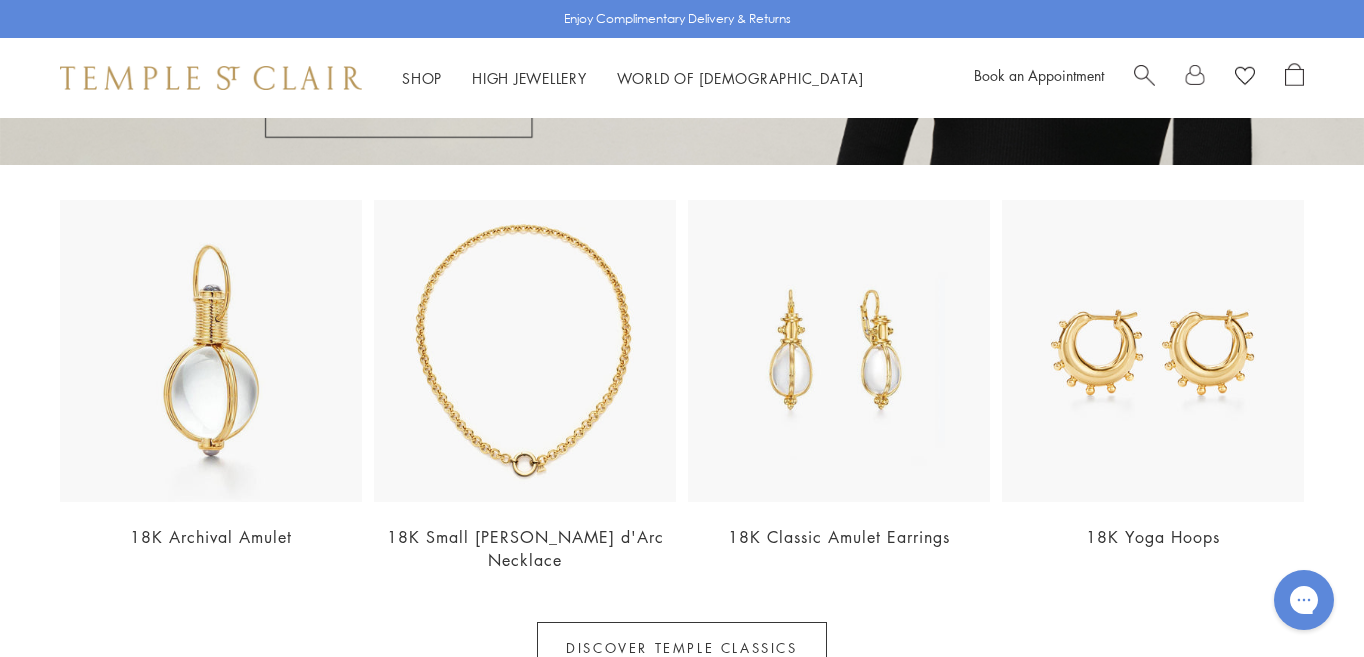 click at bounding box center (525, 351) 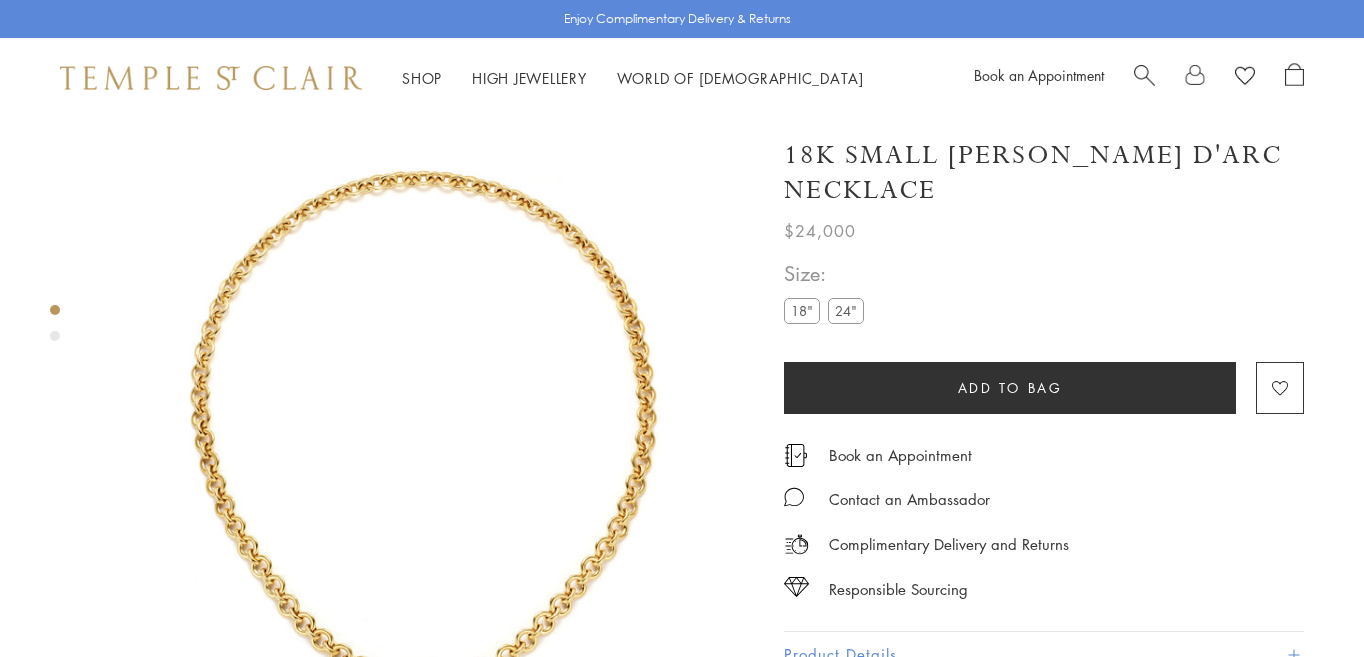 scroll, scrollTop: 118, scrollLeft: 0, axis: vertical 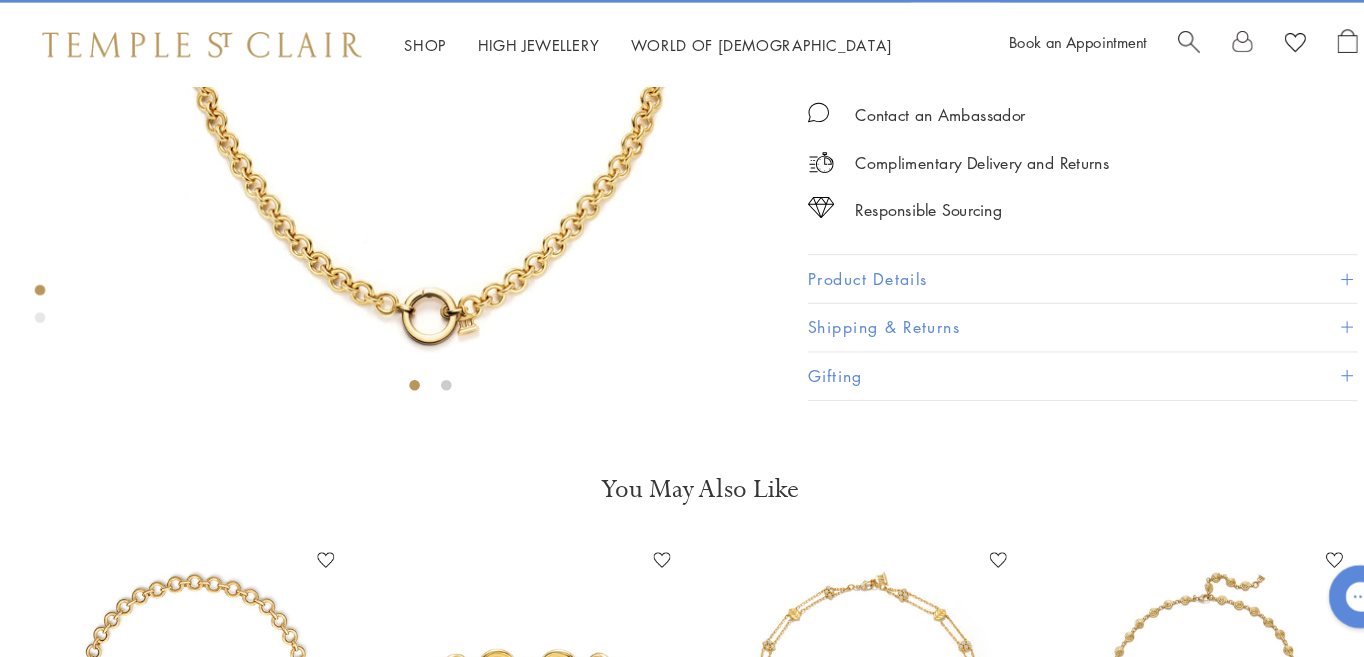 click on "Product Details" at bounding box center (1041, 299) 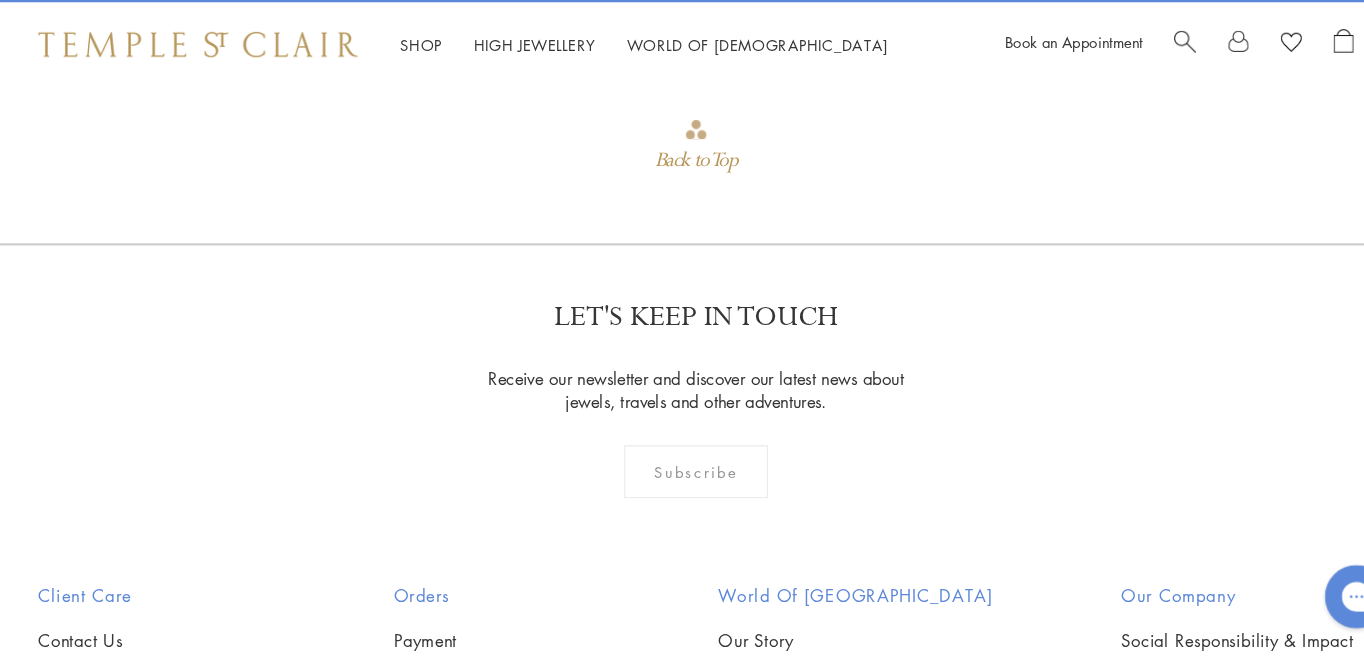 scroll, scrollTop: 2116, scrollLeft: 3, axis: both 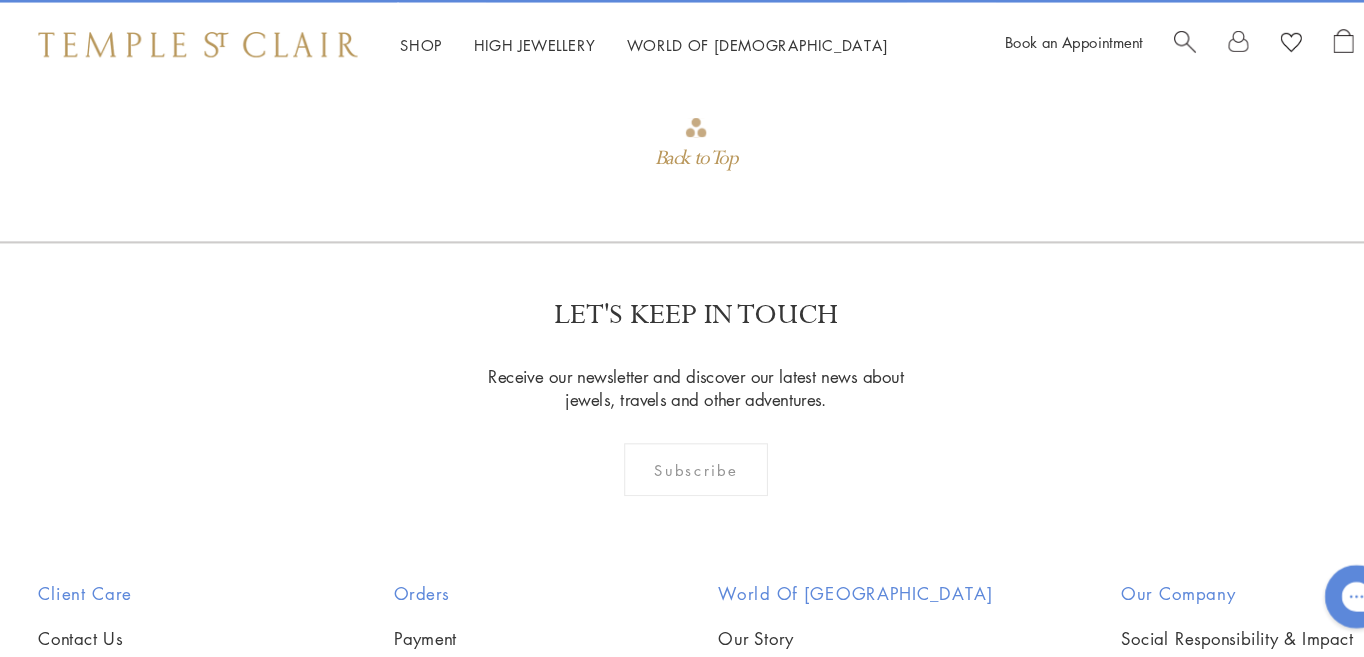 click on "Our Gemstones" at bounding box center (750, 73) 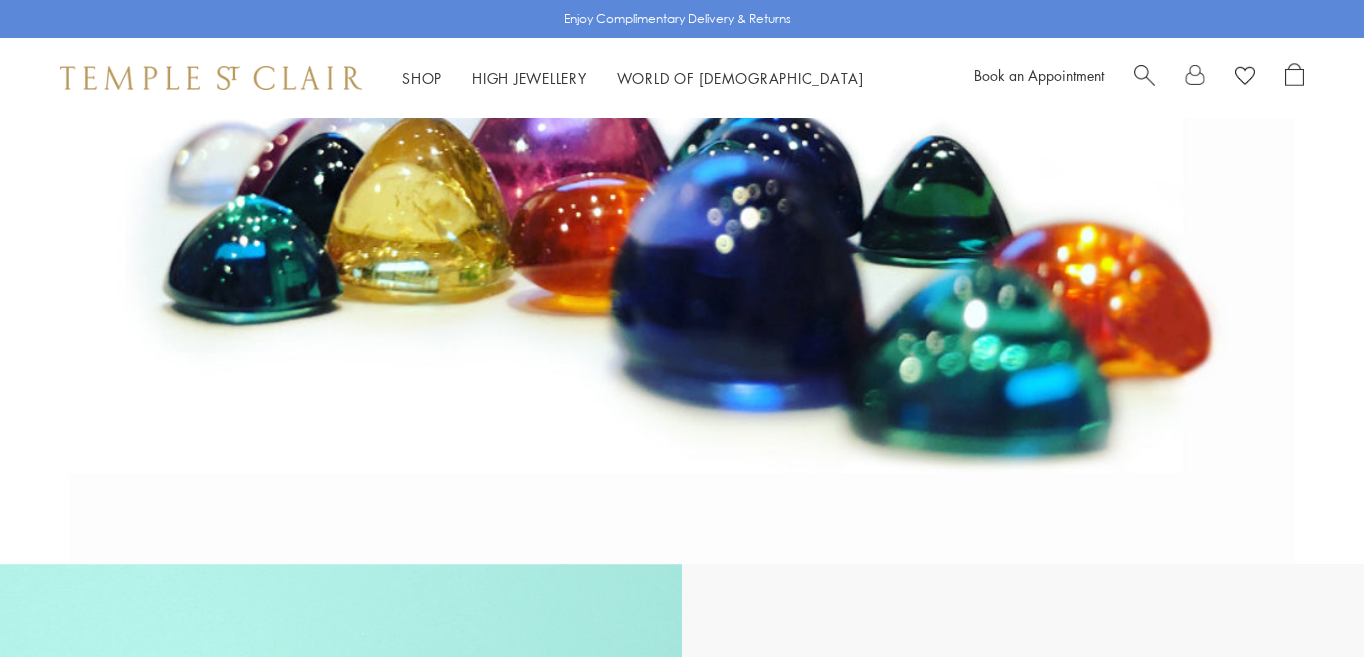 scroll, scrollTop: 379, scrollLeft: 0, axis: vertical 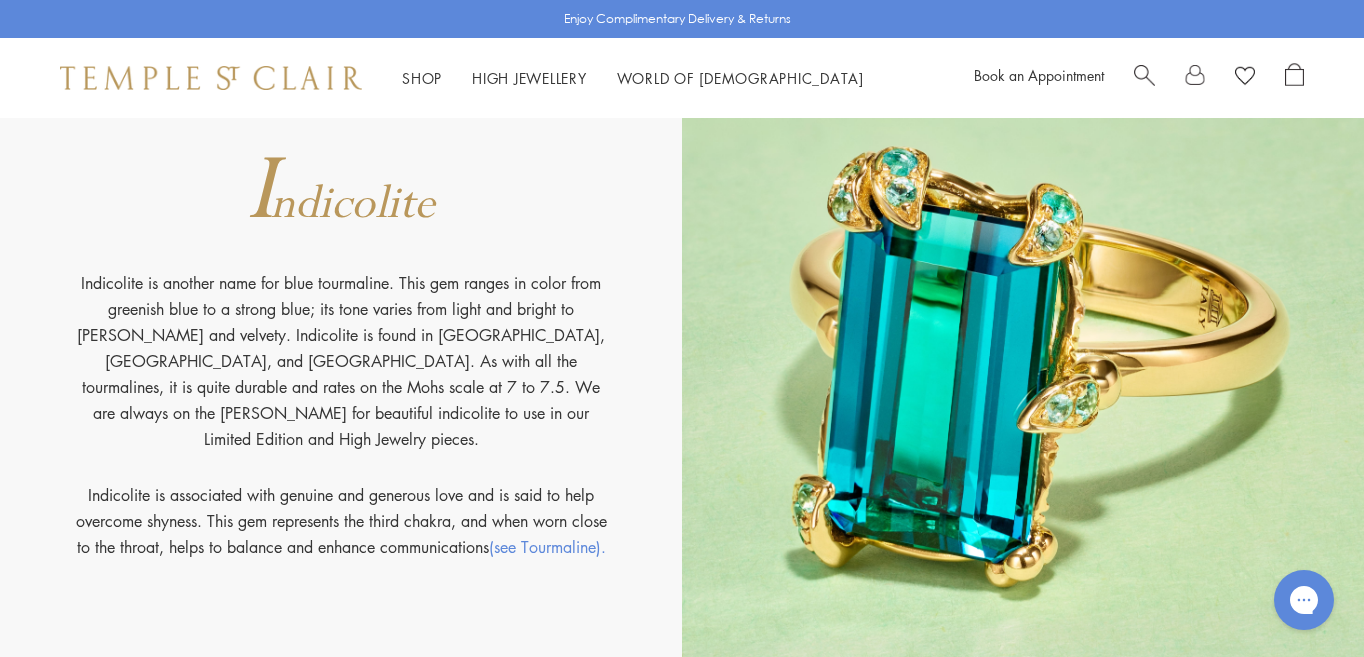click at bounding box center (1023, 363) 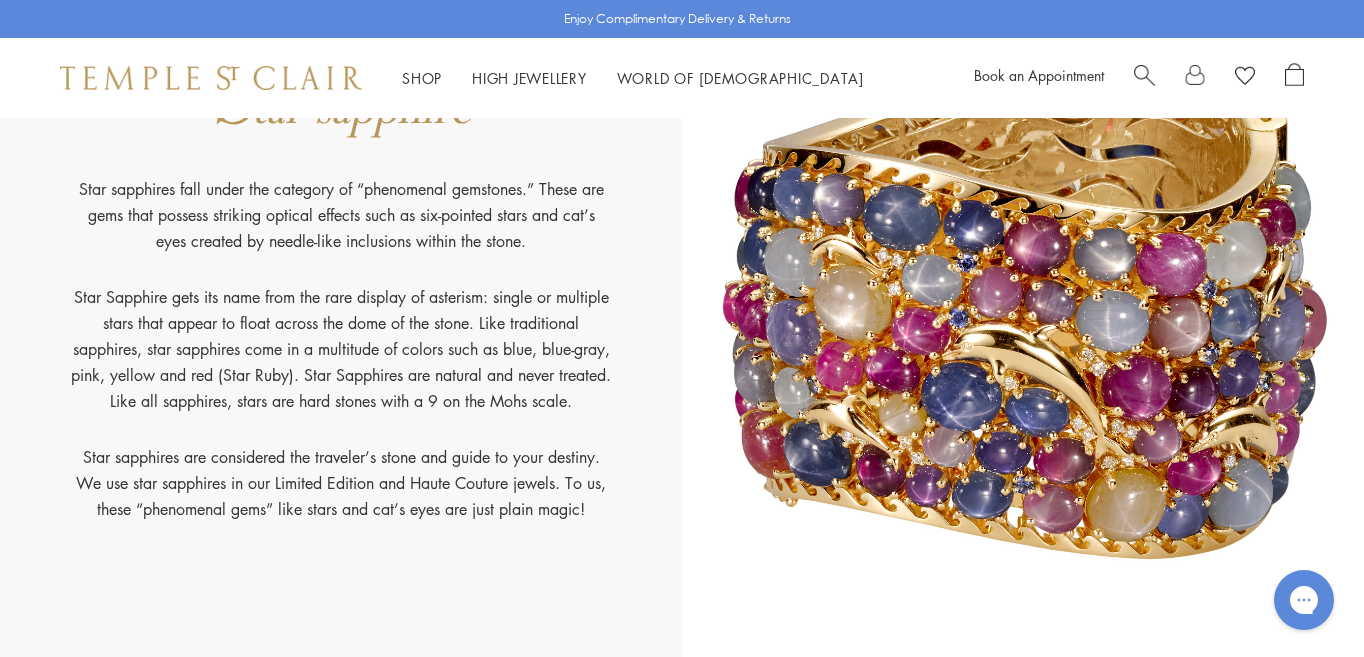 scroll, scrollTop: 16460, scrollLeft: 0, axis: vertical 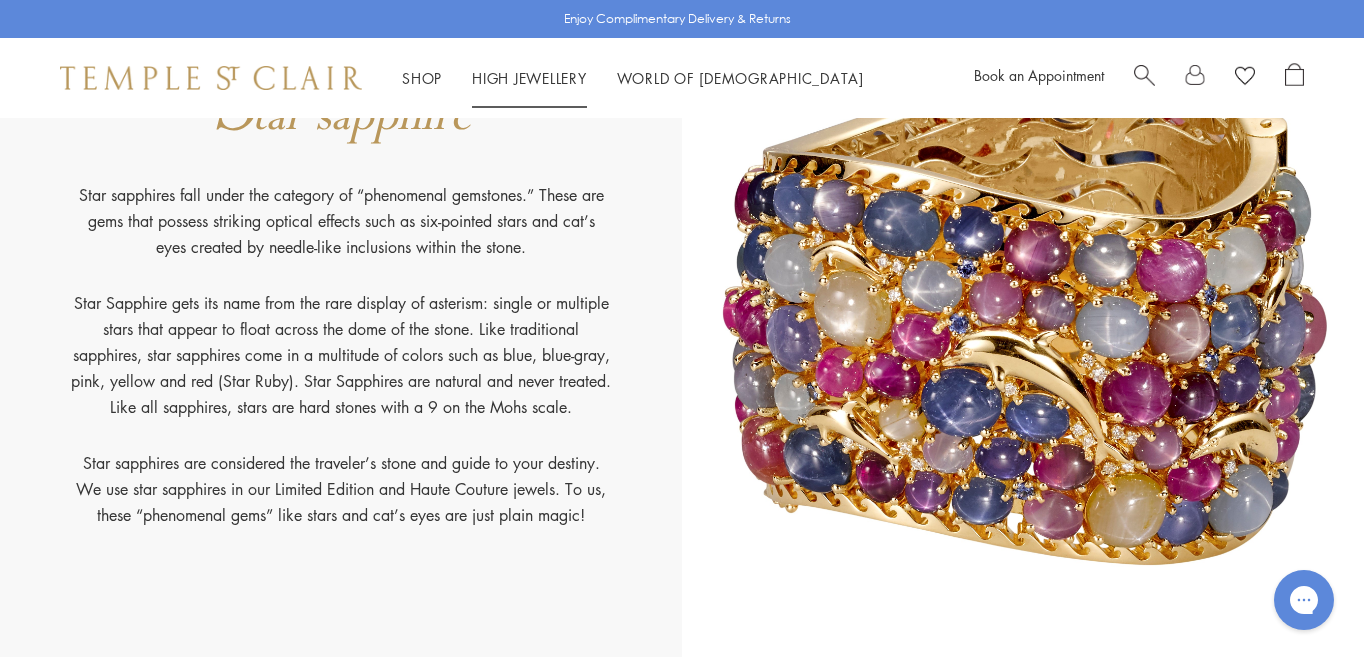 click on "High Jewellery High Jewellery" at bounding box center [529, 78] 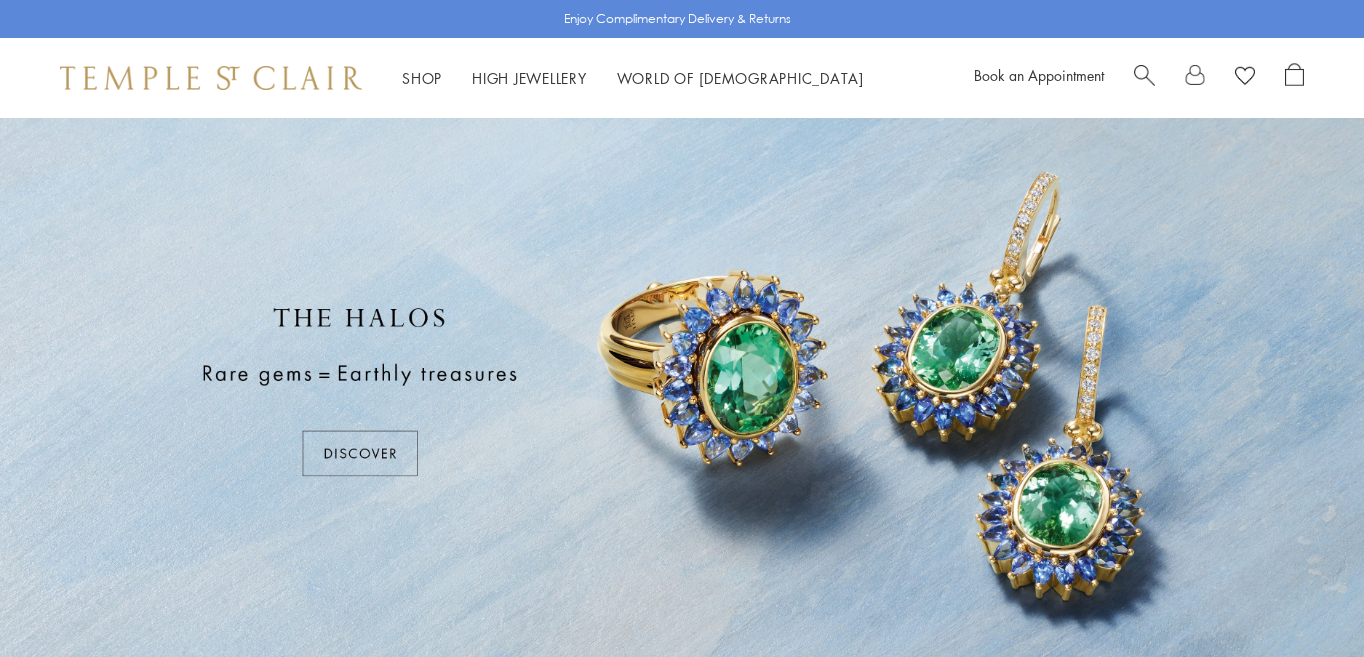 scroll, scrollTop: 0, scrollLeft: 0, axis: both 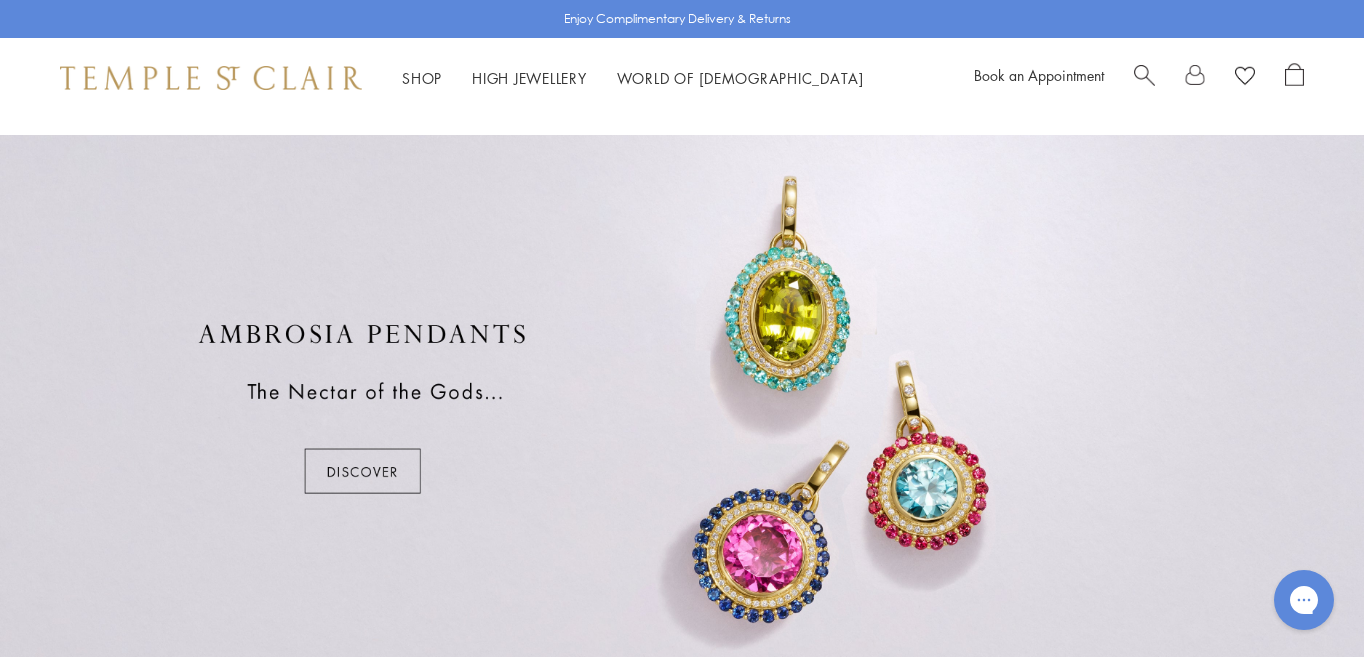 click at bounding box center [682, 408] 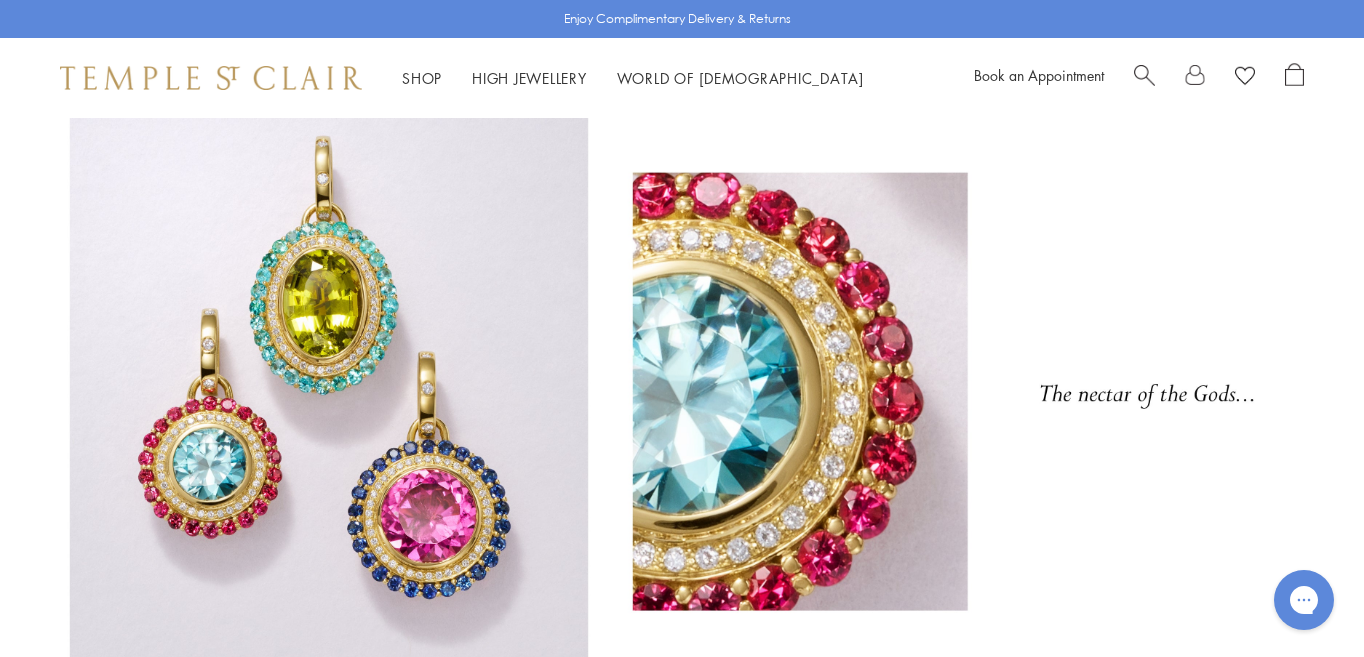 scroll, scrollTop: 0, scrollLeft: 0, axis: both 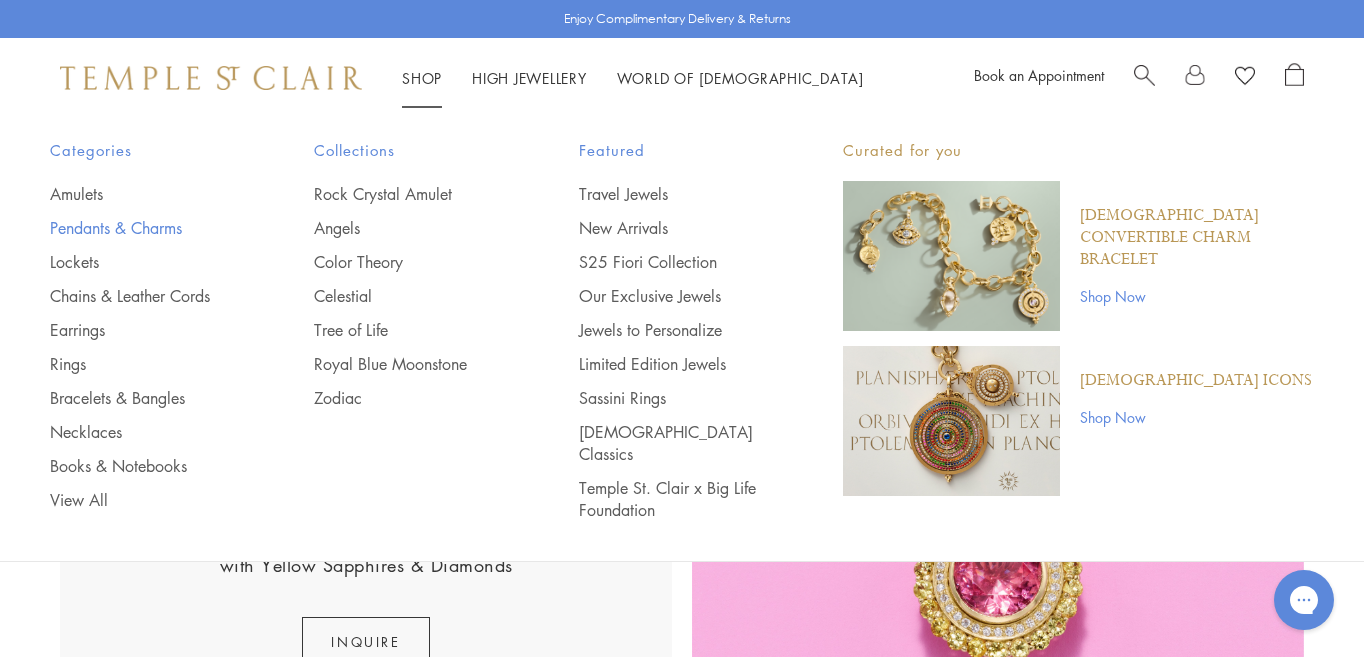 click on "Pendants & Charms" at bounding box center [142, 228] 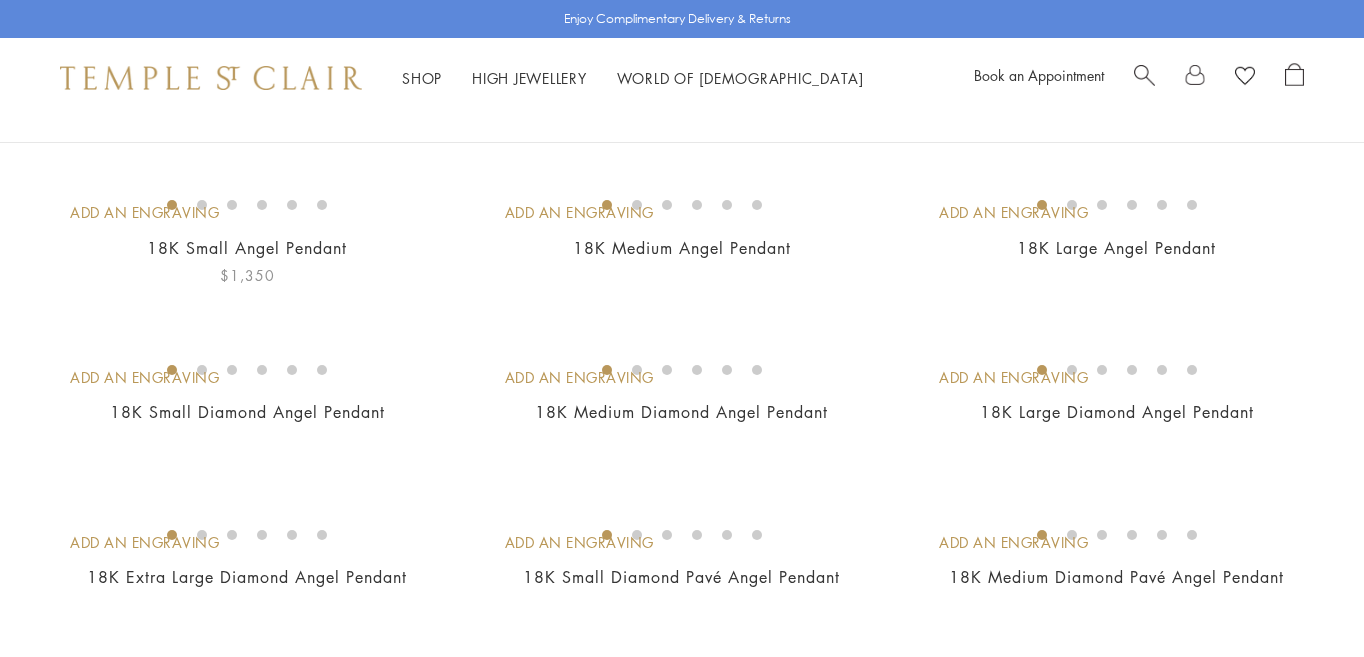 scroll, scrollTop: 181, scrollLeft: 0, axis: vertical 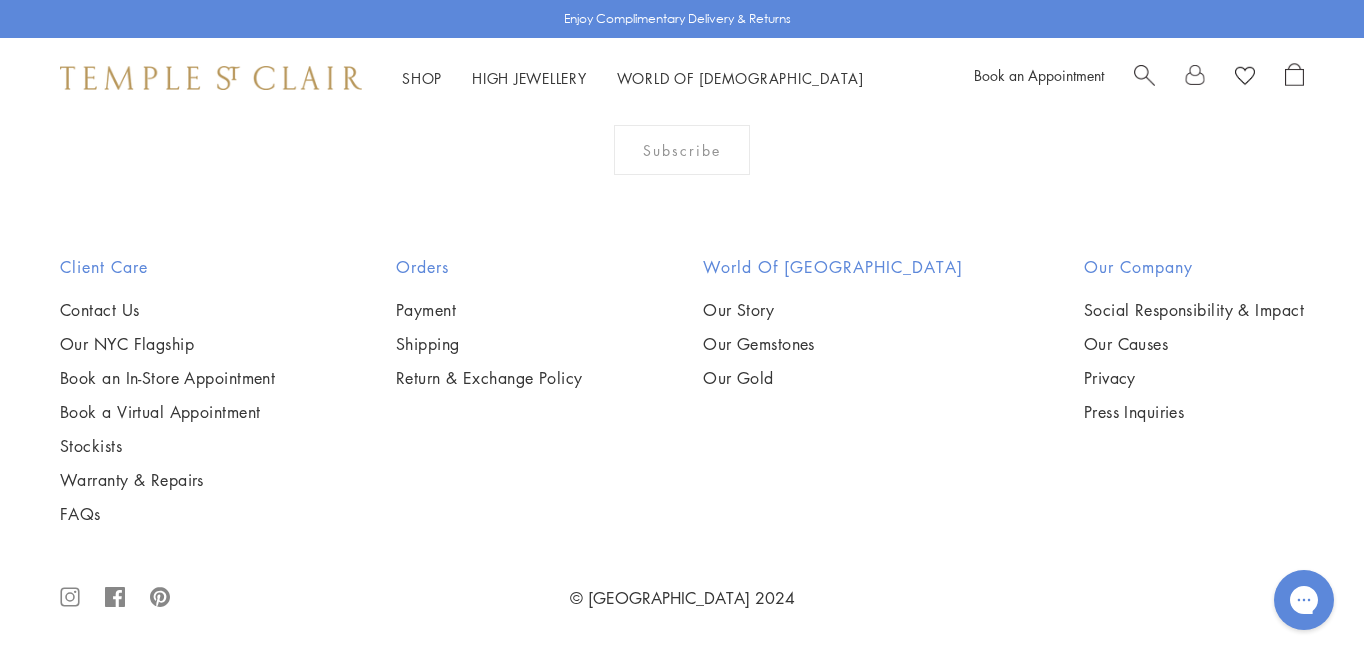 click on "18K Crescent Moon Pendant" at bounding box center (682, -2339) 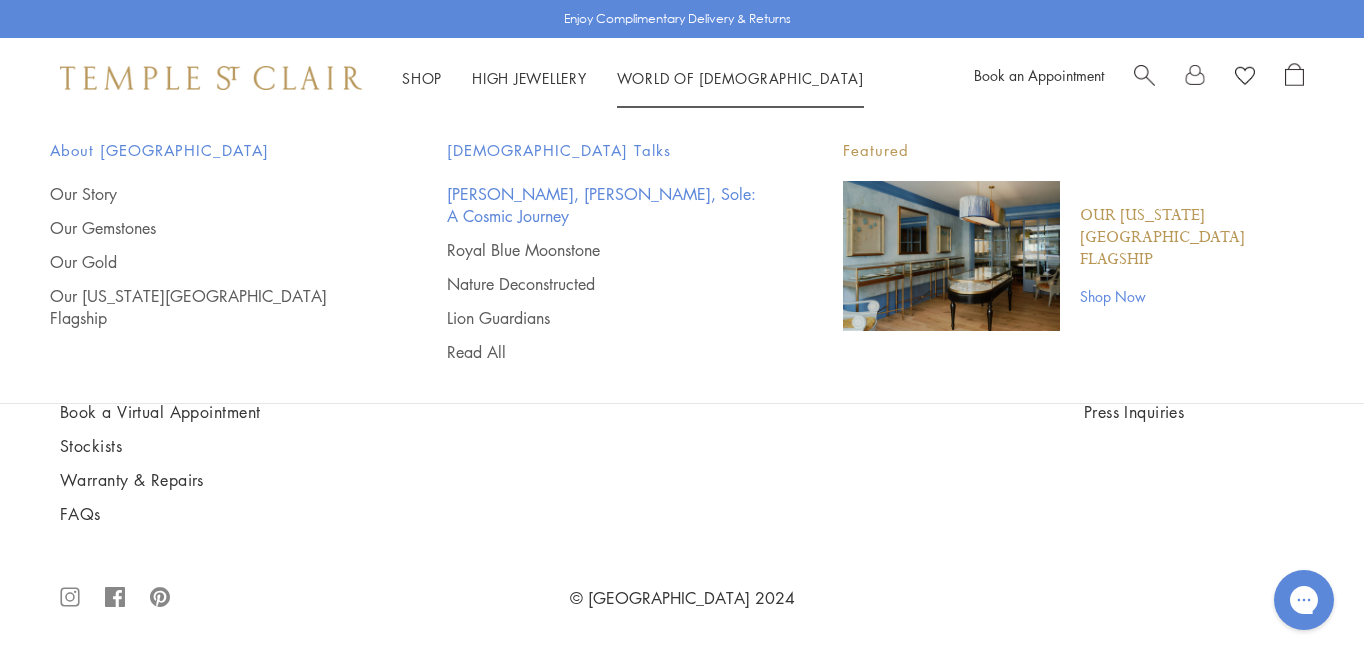 click on "[PERSON_NAME], [PERSON_NAME], Sole: A Cosmic Journey" at bounding box center [605, 205] 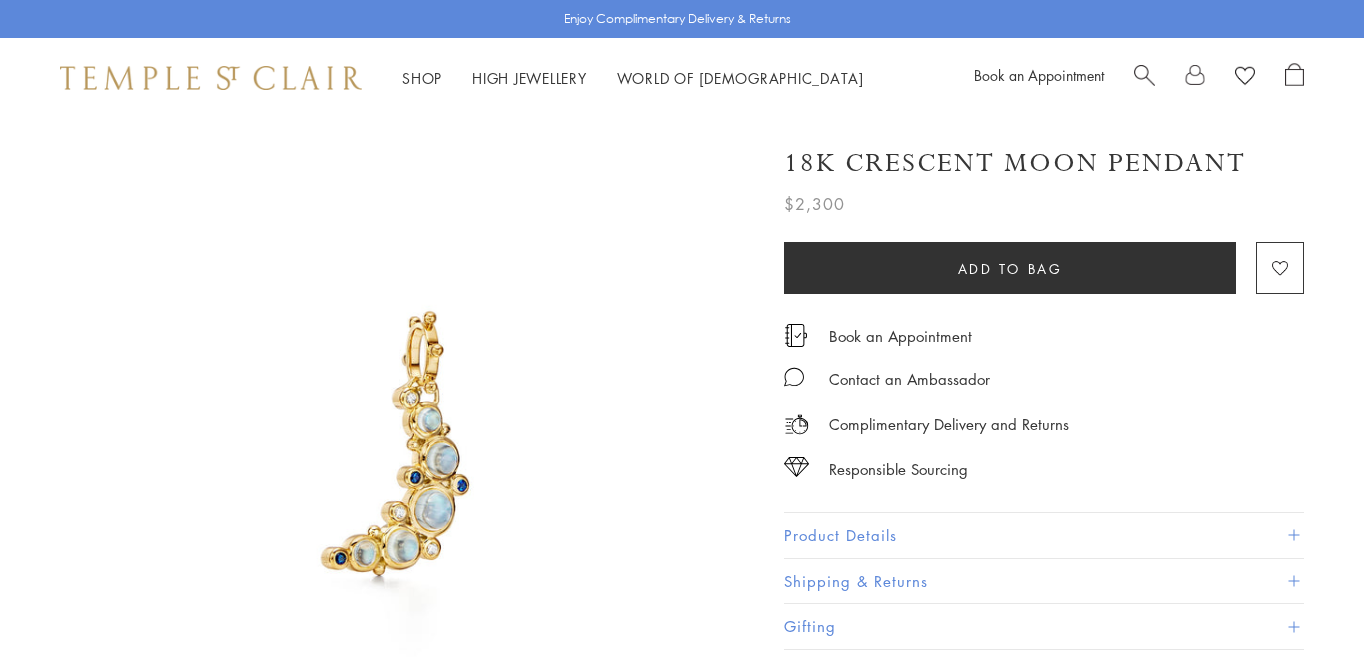 scroll, scrollTop: 0, scrollLeft: 0, axis: both 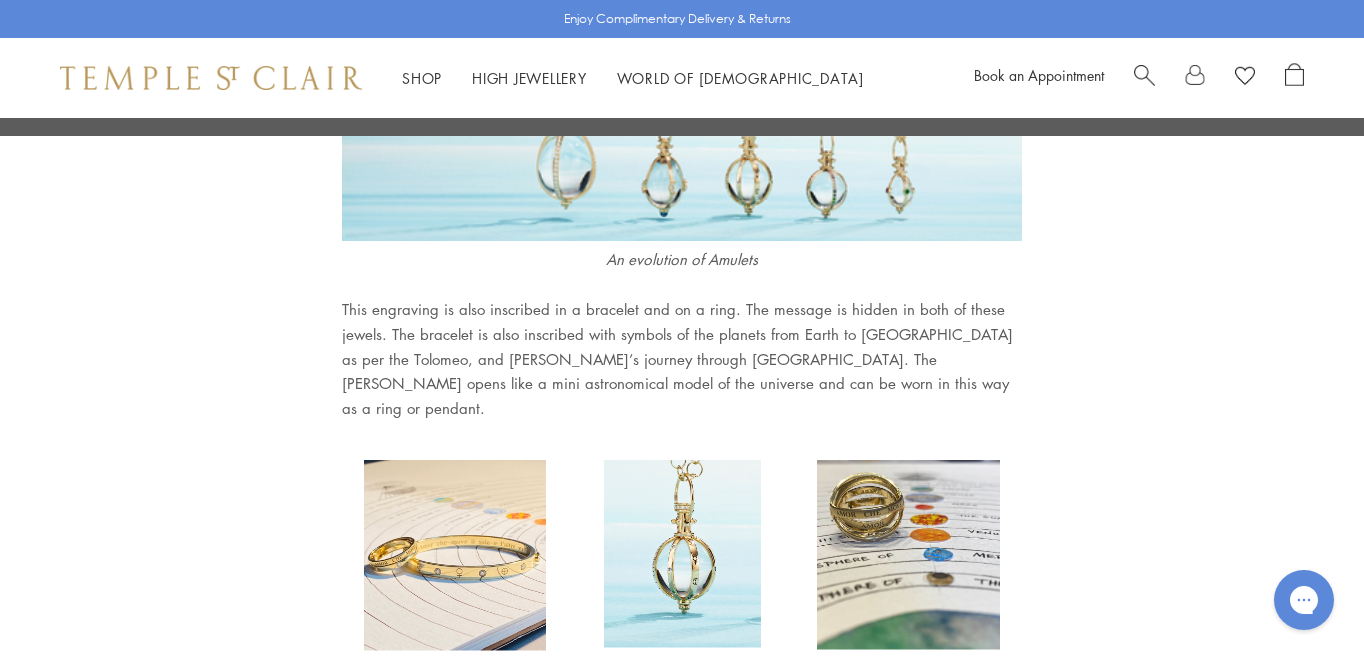 click at bounding box center (455, 555) 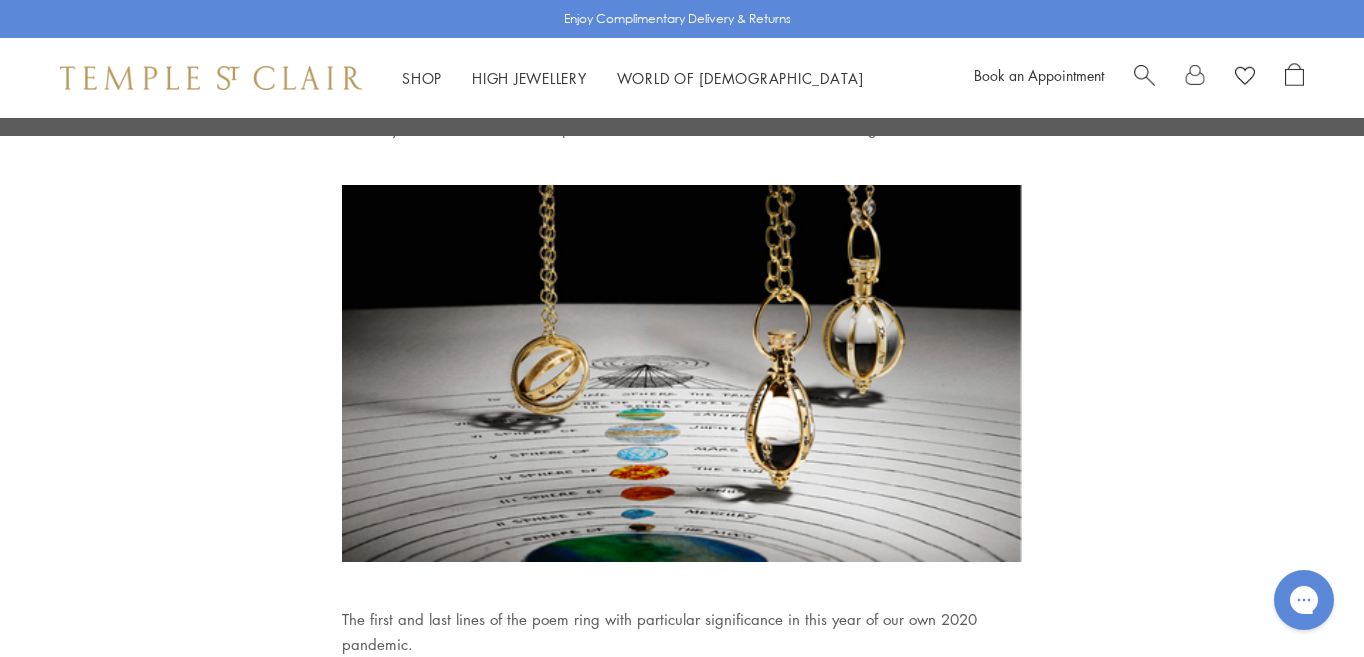 scroll, scrollTop: 7819, scrollLeft: 1, axis: both 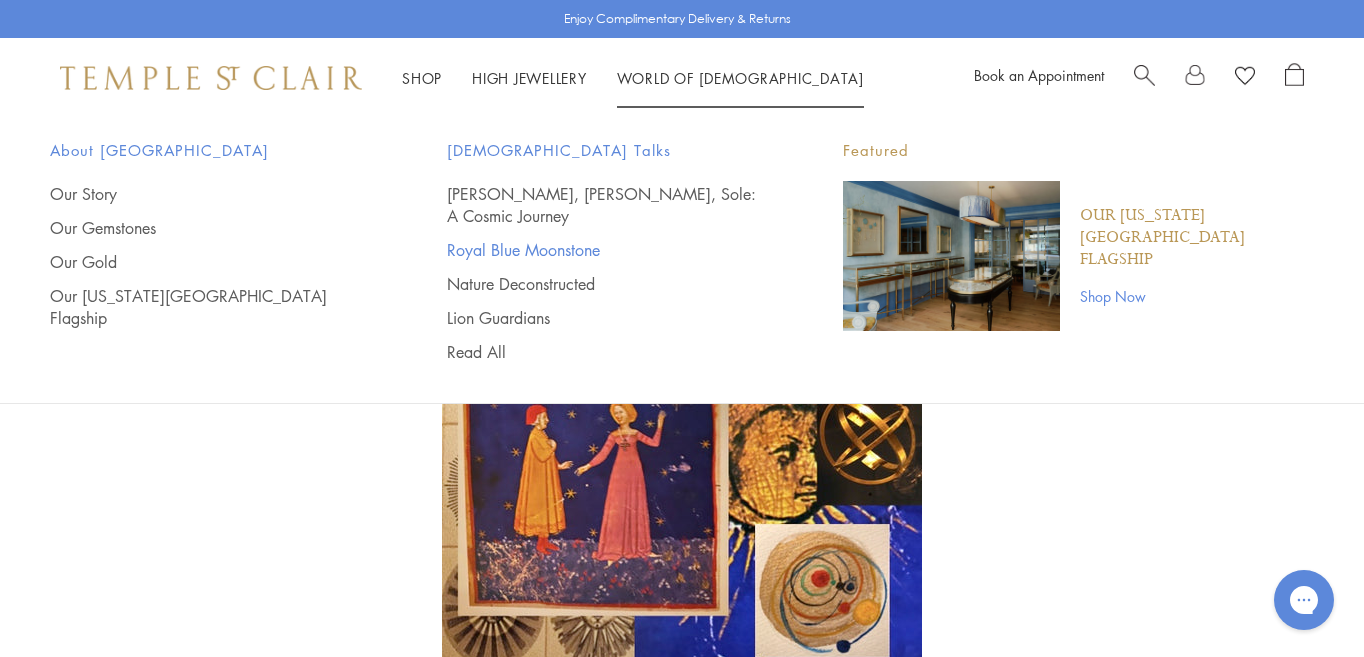 click on "Royal Blue Moonstone" at bounding box center (605, 250) 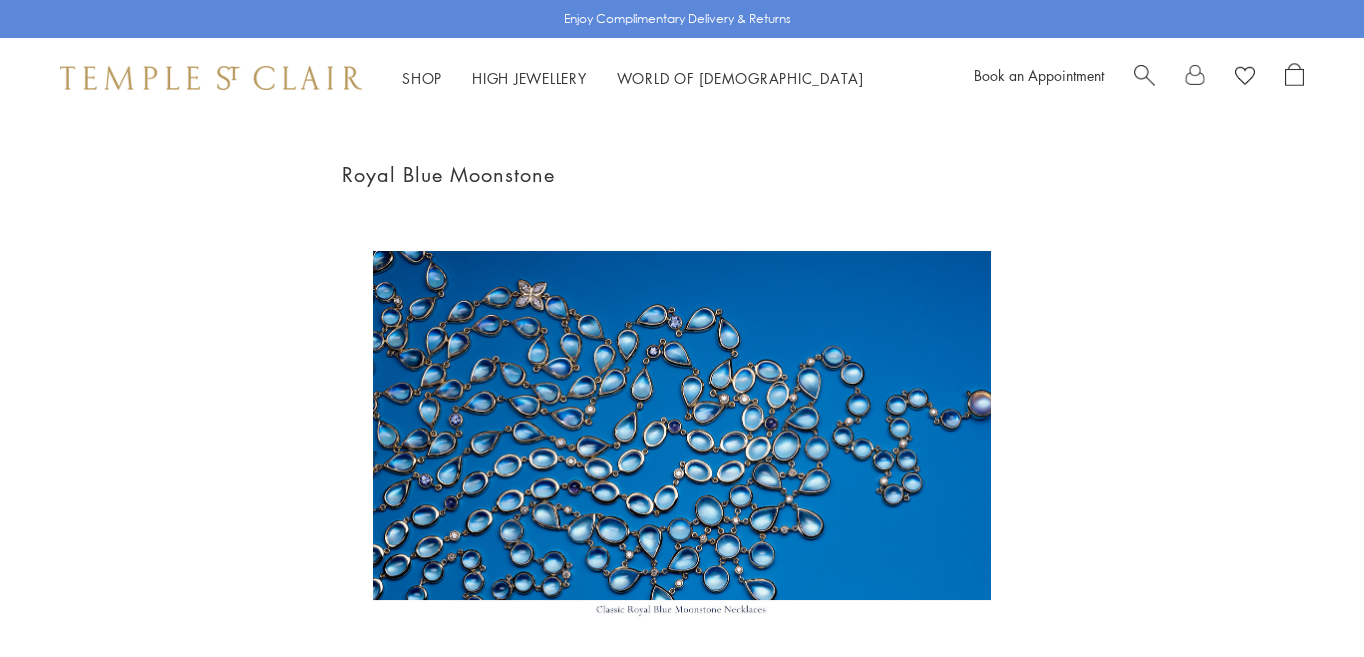 scroll, scrollTop: 0, scrollLeft: 0, axis: both 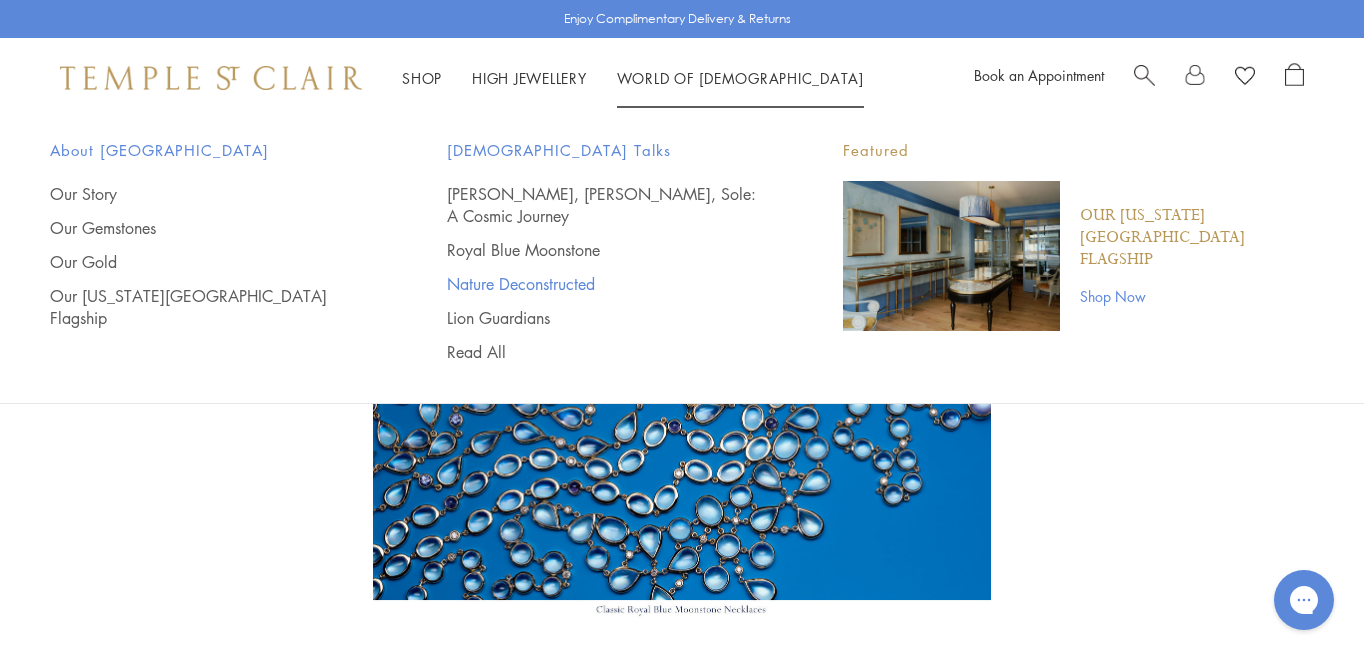 click on "Nature Deconstructed" at bounding box center (605, 284) 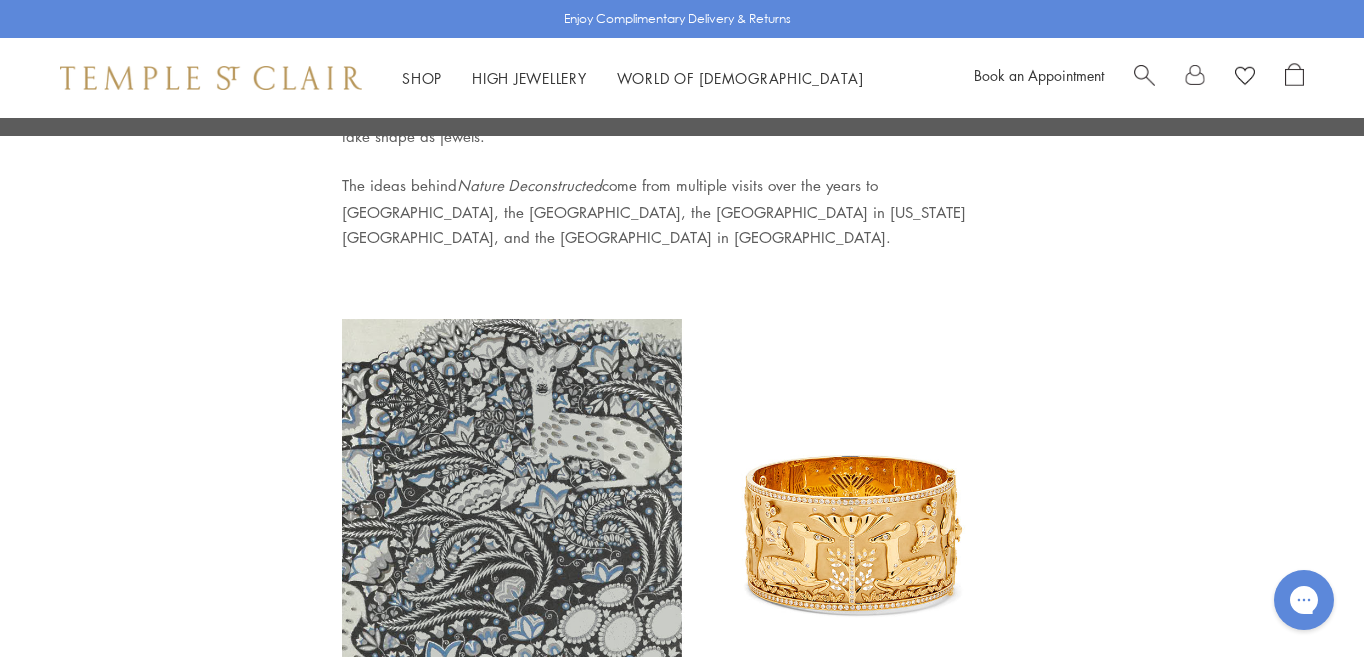 scroll, scrollTop: 0, scrollLeft: 0, axis: both 